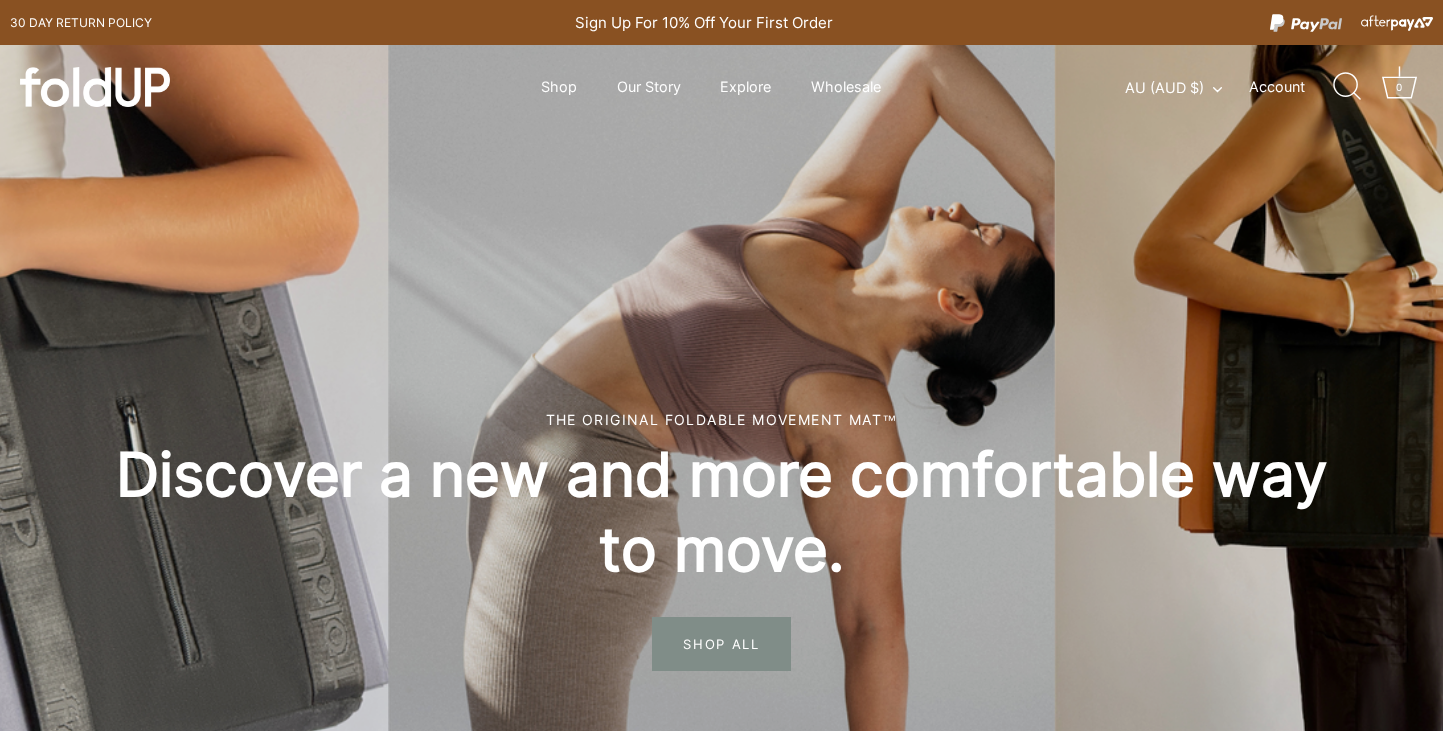 scroll, scrollTop: 496, scrollLeft: 0, axis: vertical 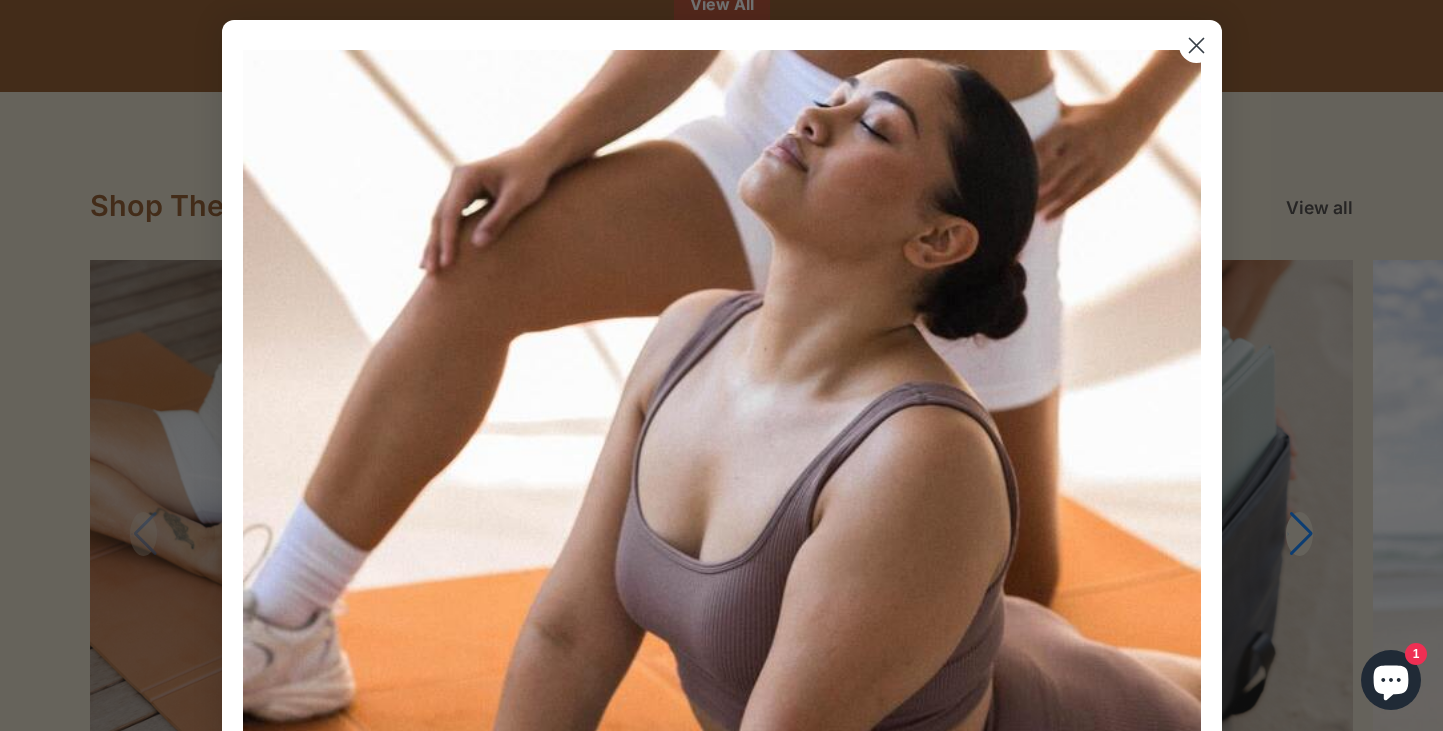 click 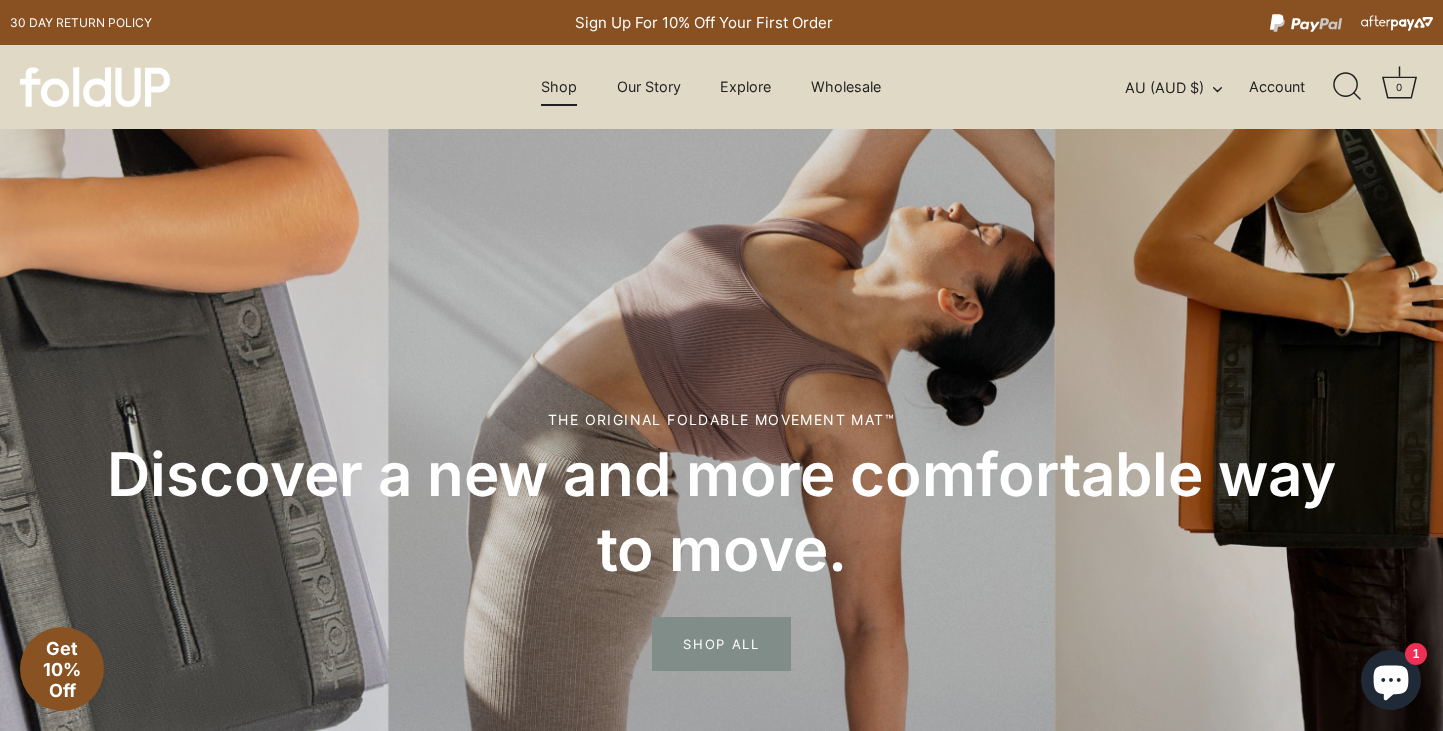scroll, scrollTop: 0, scrollLeft: 0, axis: both 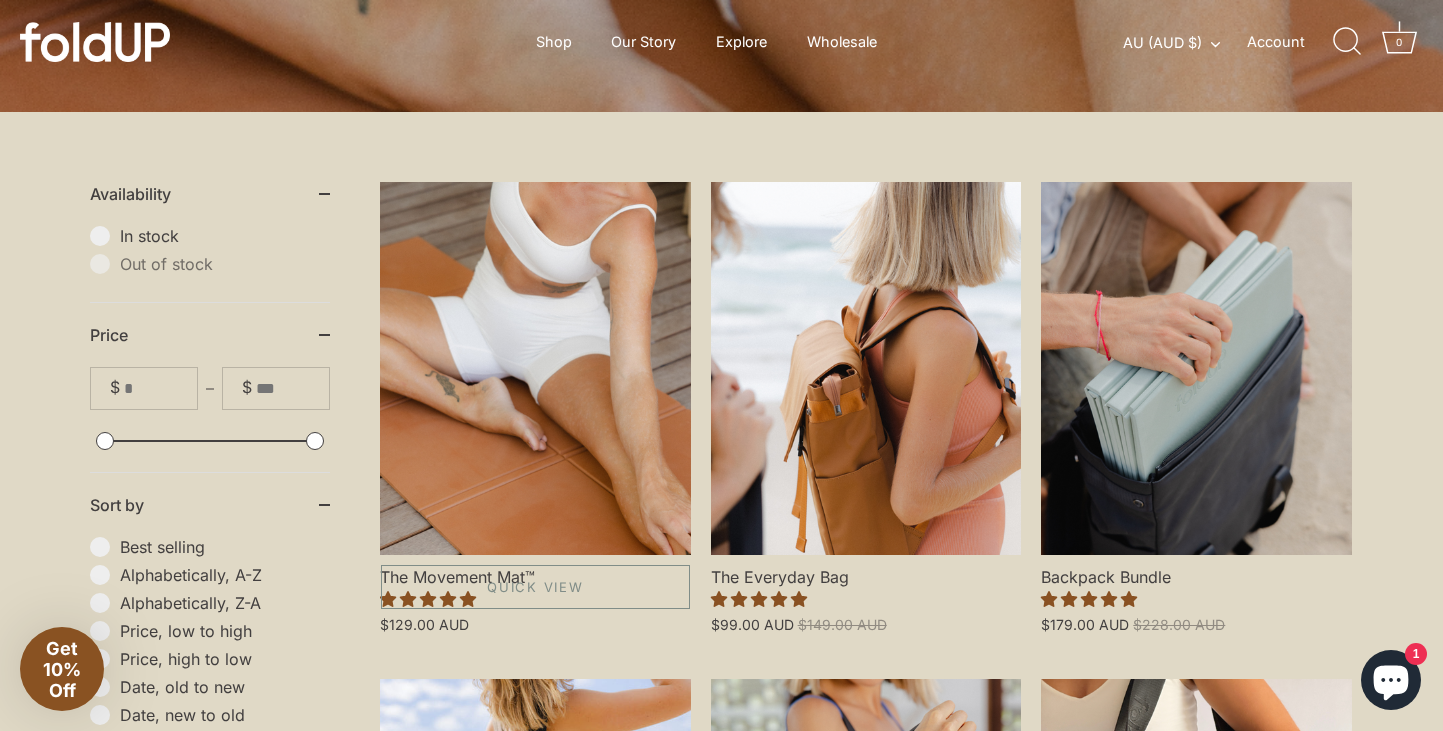 click at bounding box center [535, 368] 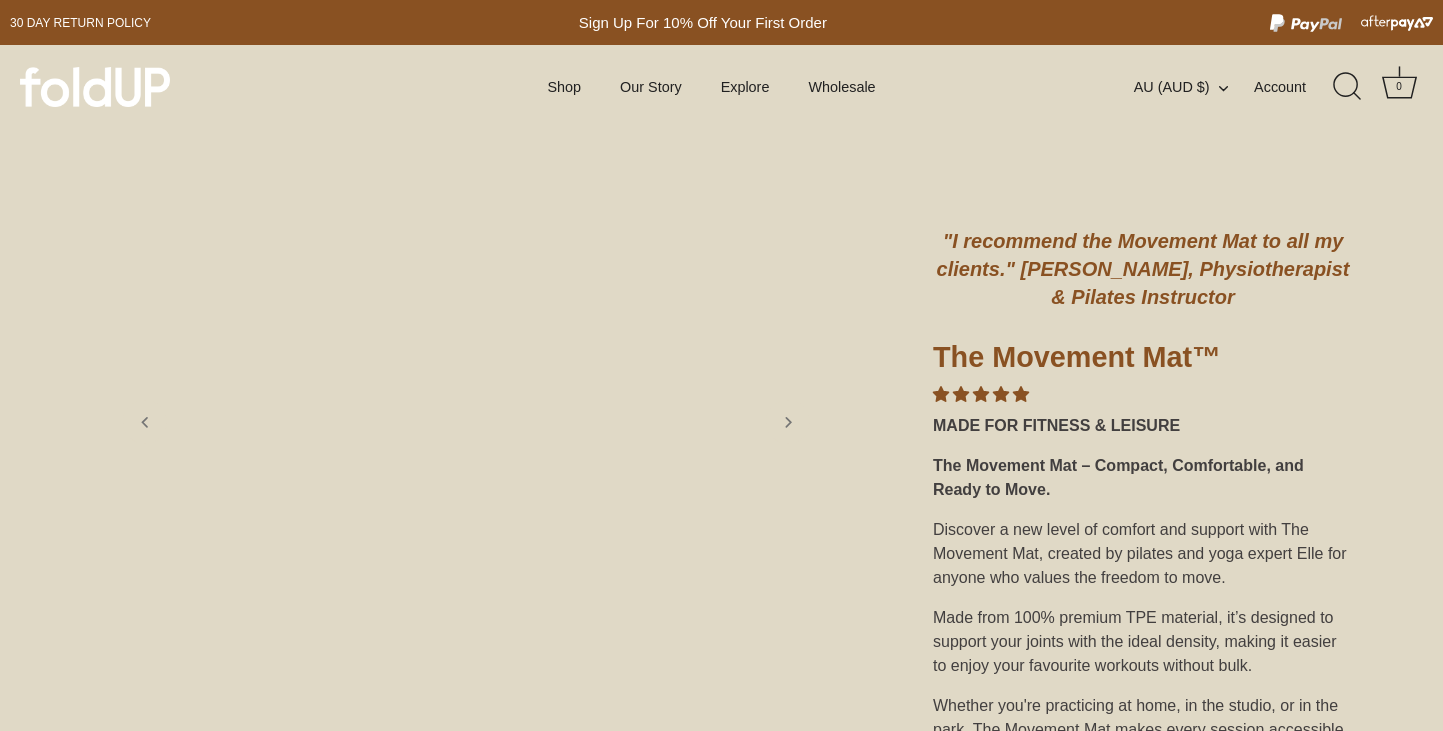 scroll, scrollTop: 0, scrollLeft: 0, axis: both 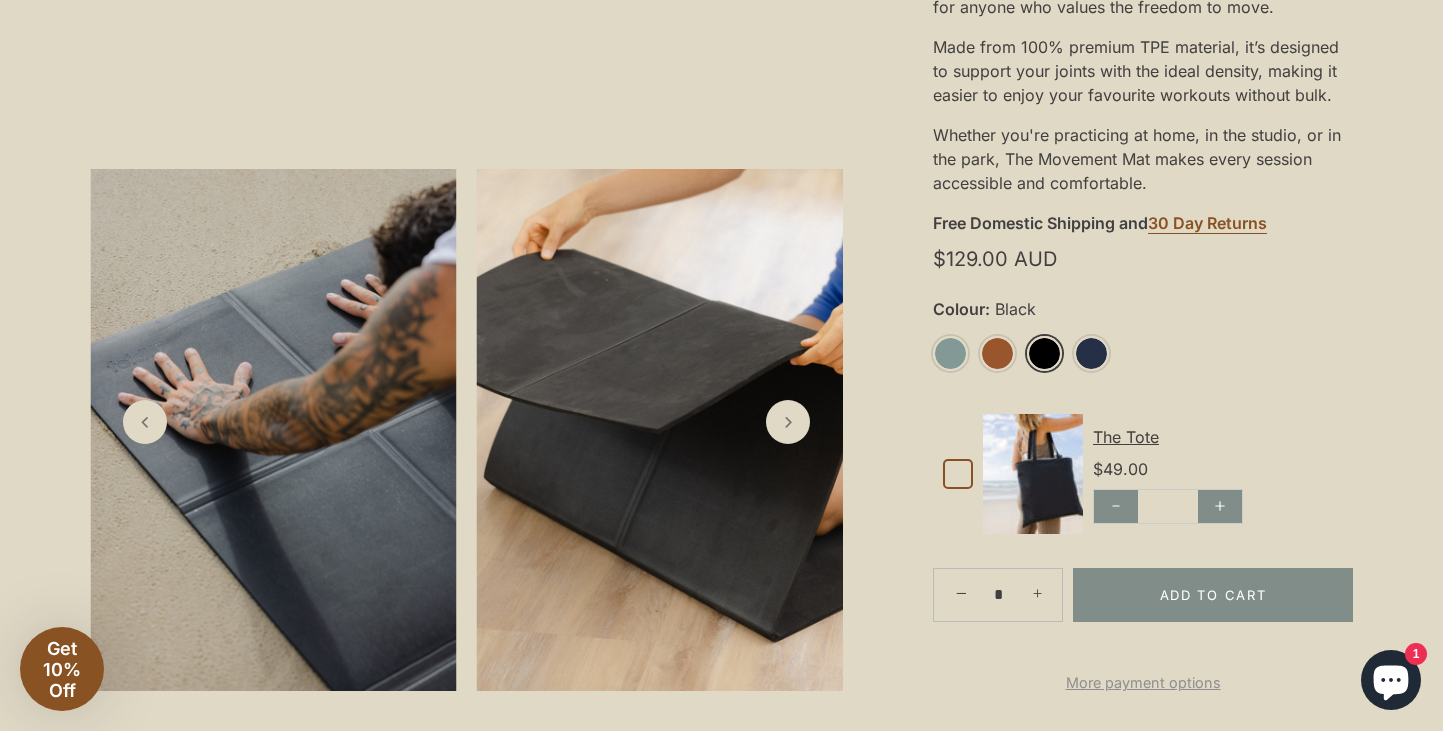click on "Black" at bounding box center [1044, 353] 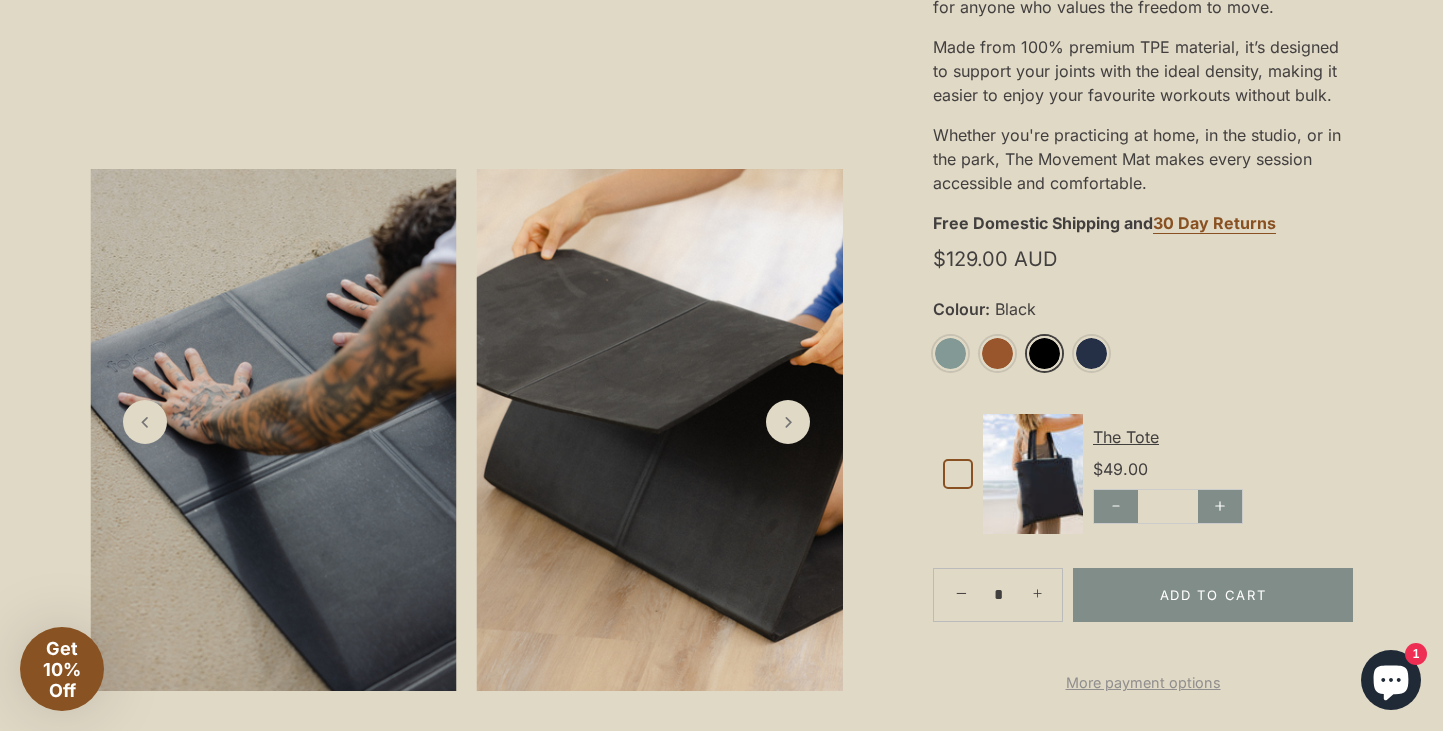 click on "Black" at bounding box center (1044, 353) 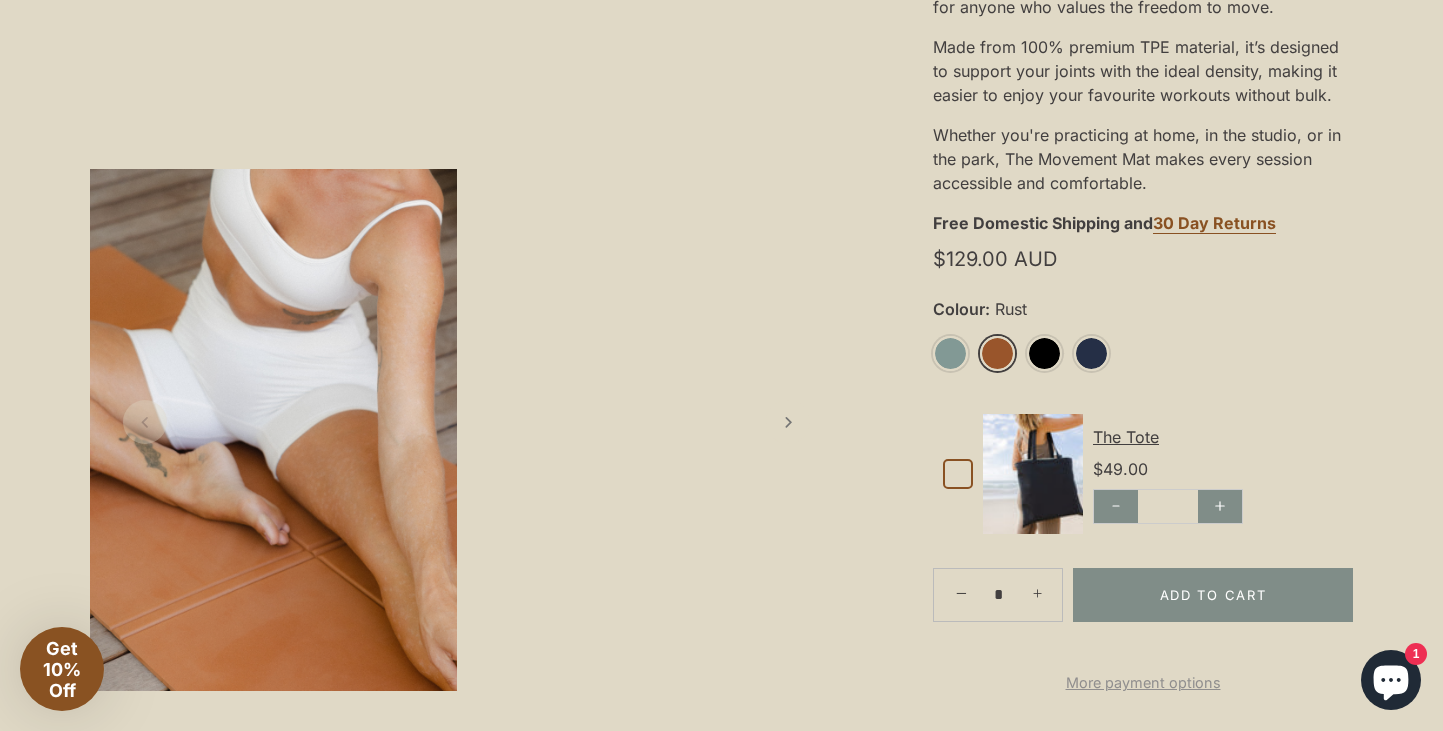 scroll, scrollTop: 632, scrollLeft: 0, axis: vertical 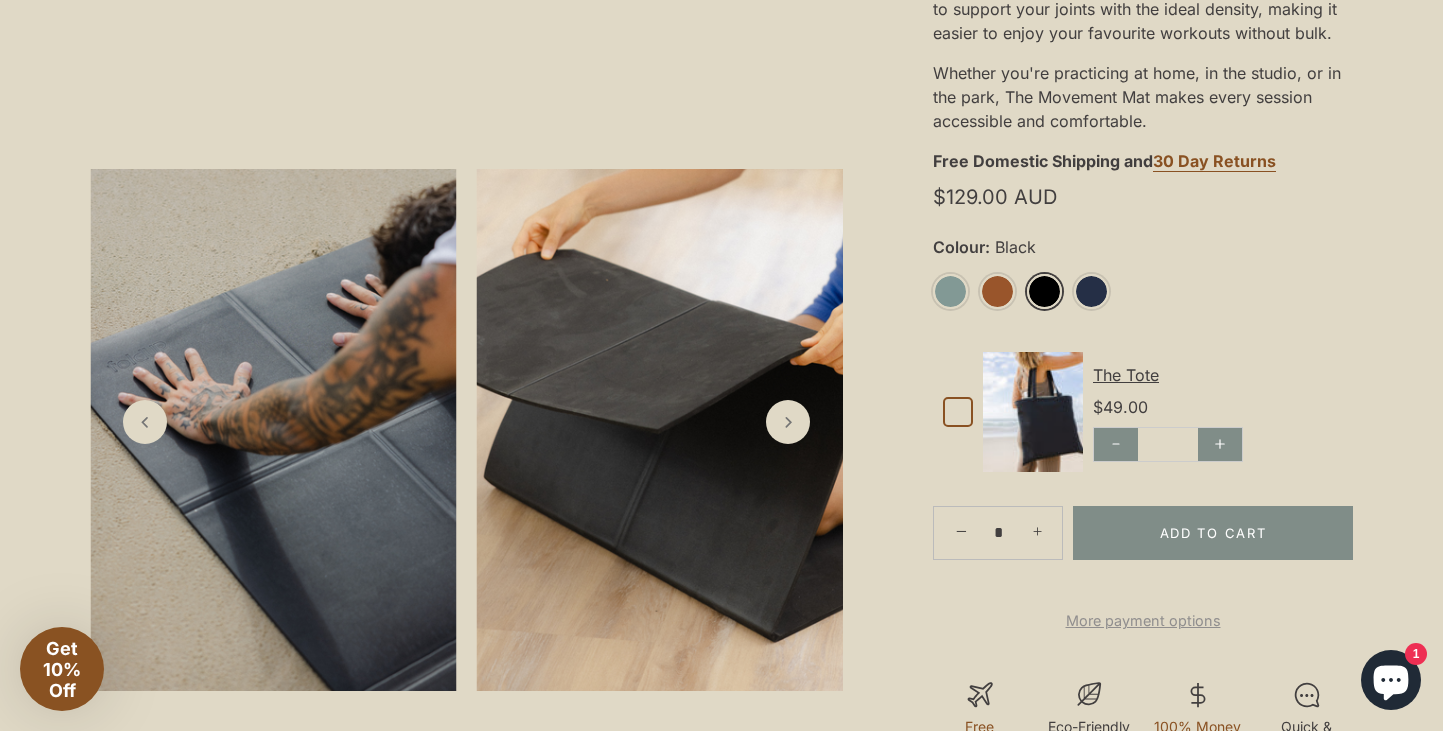 click on "Black" at bounding box center (1044, 291) 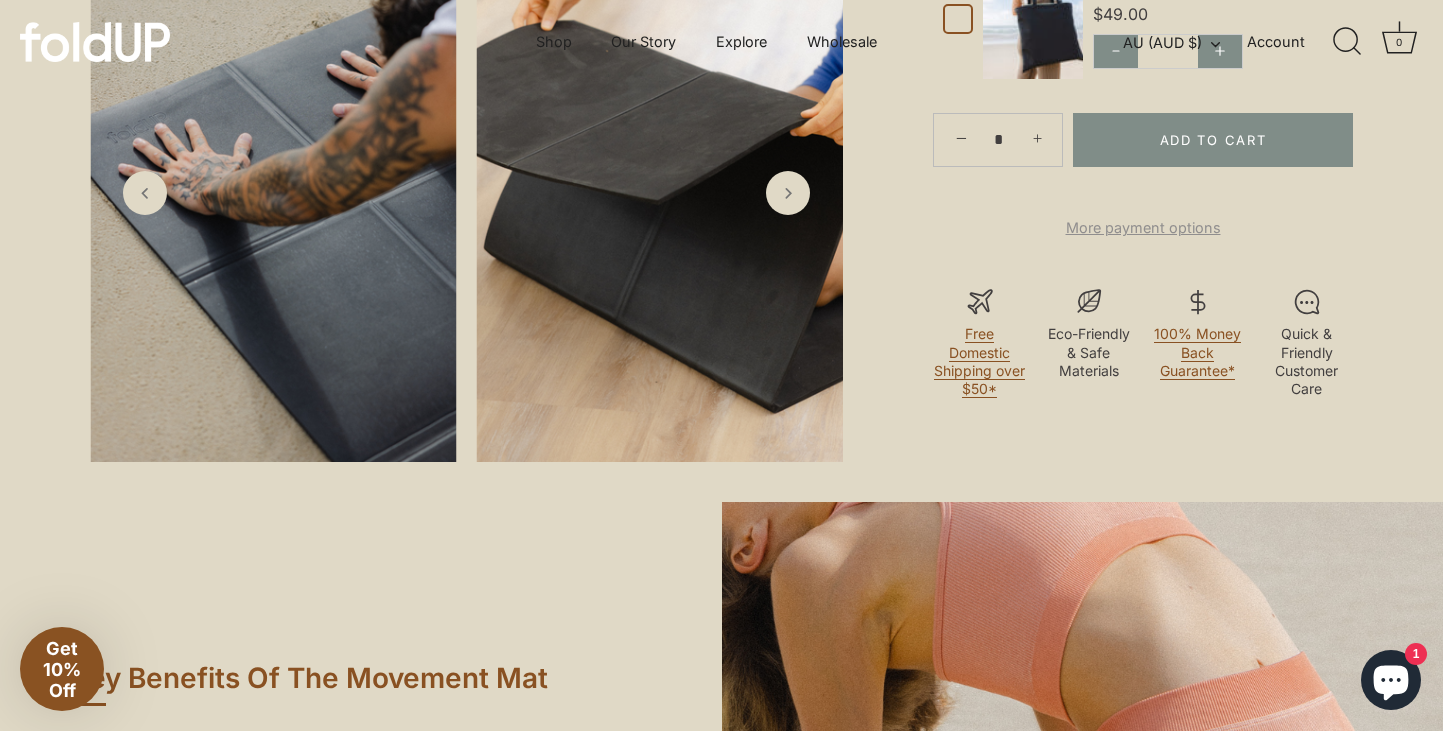 scroll, scrollTop: 1023, scrollLeft: 2, axis: both 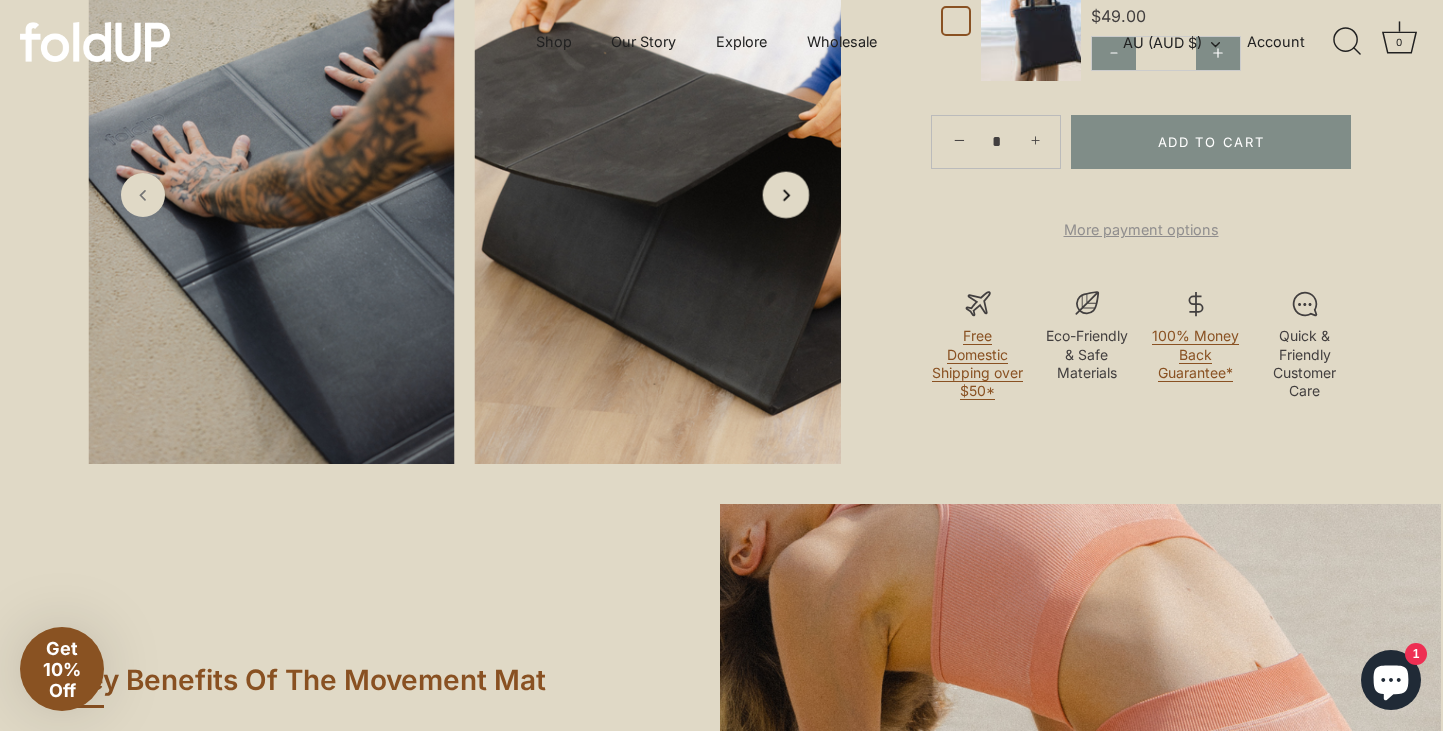 click 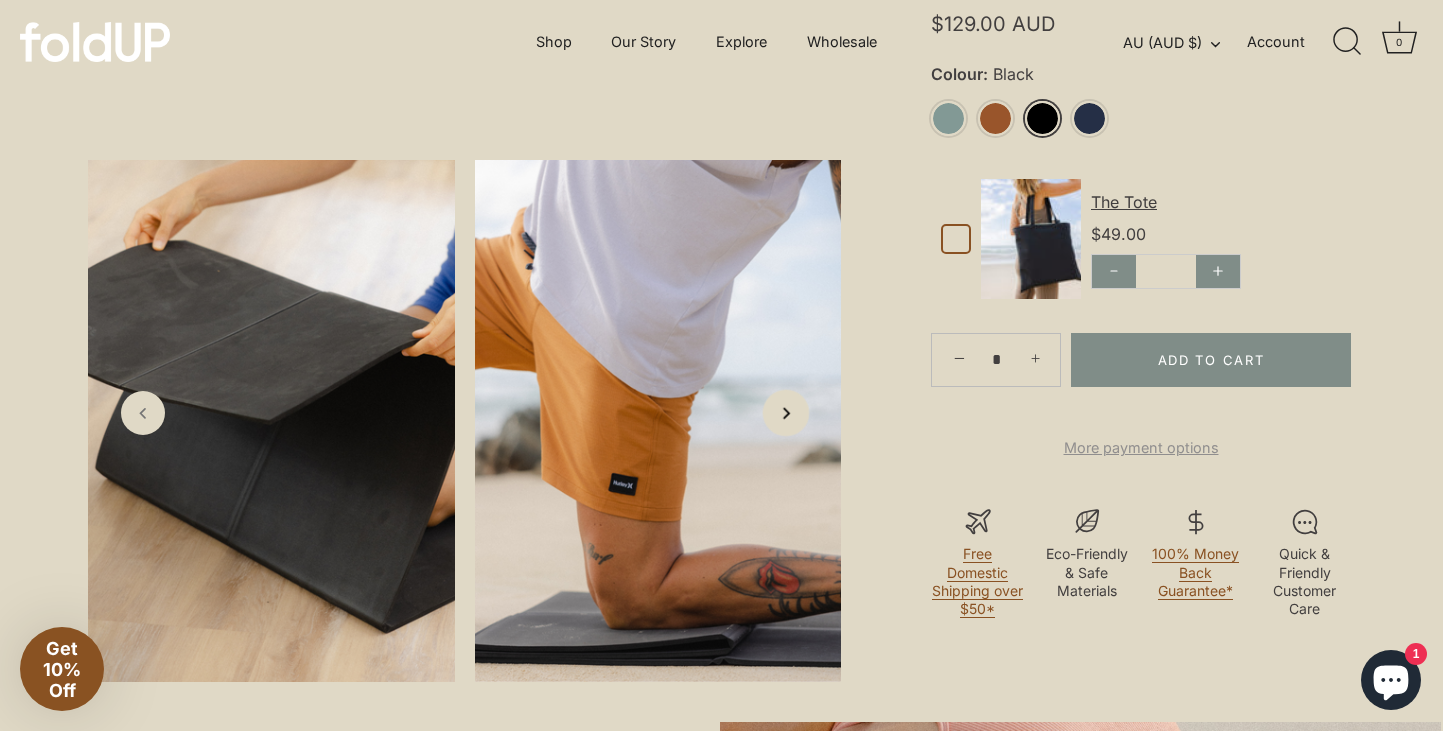 scroll, scrollTop: 794, scrollLeft: 4, axis: both 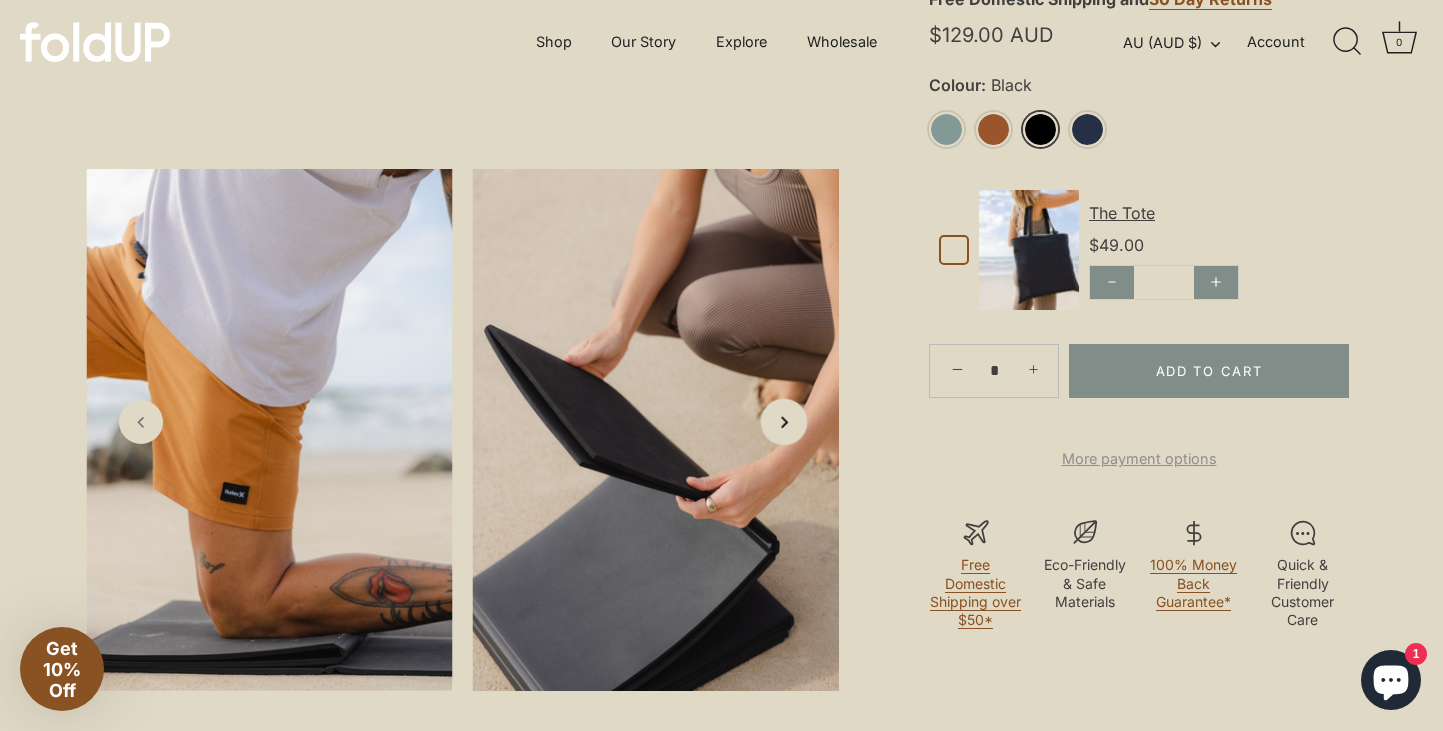 click 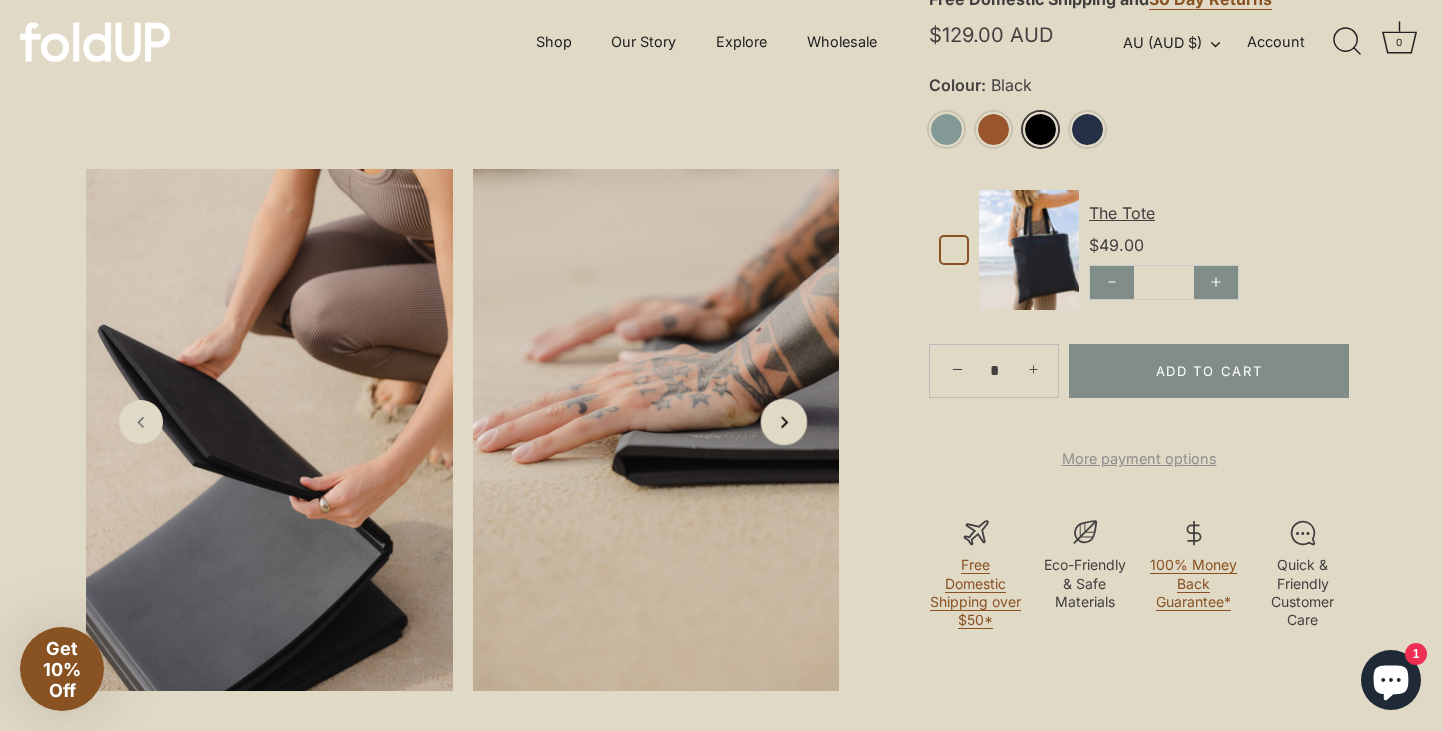 click 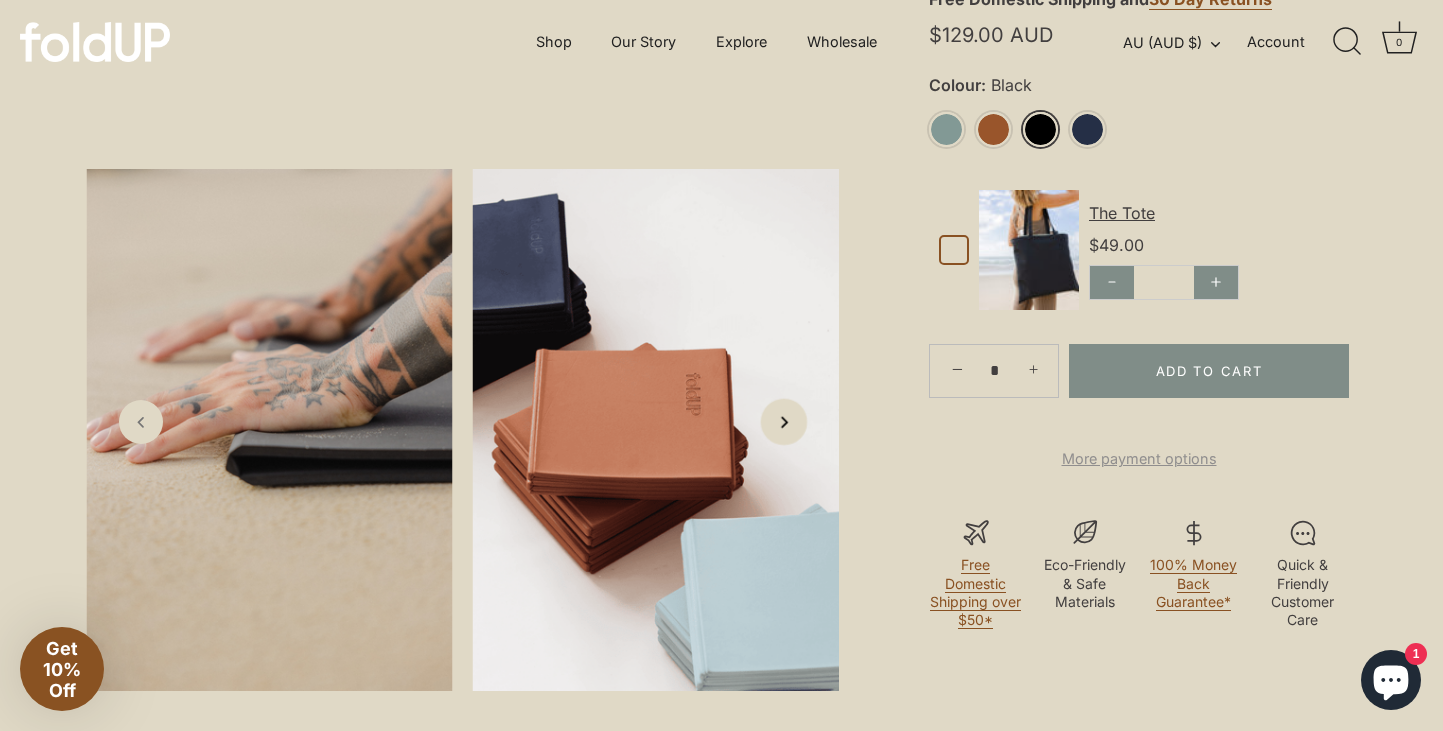 click 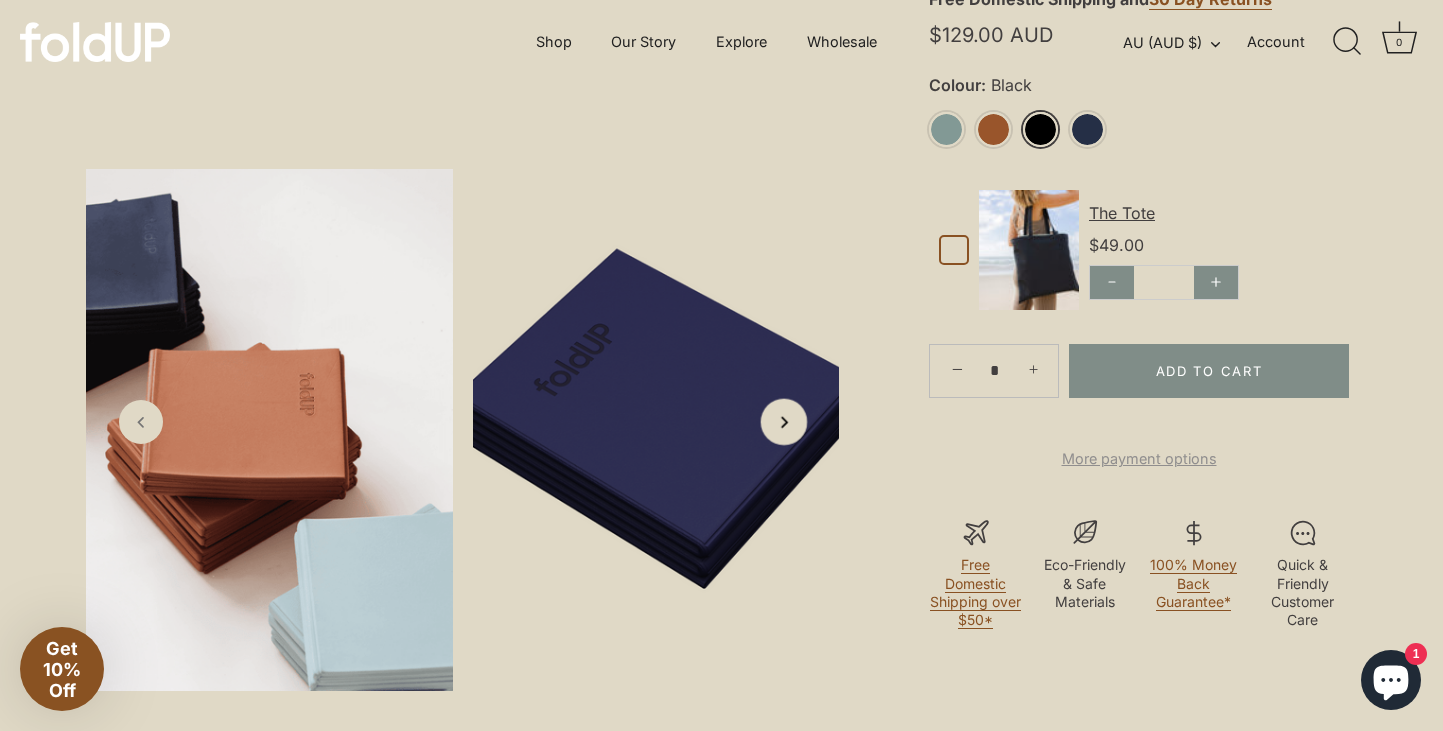 click 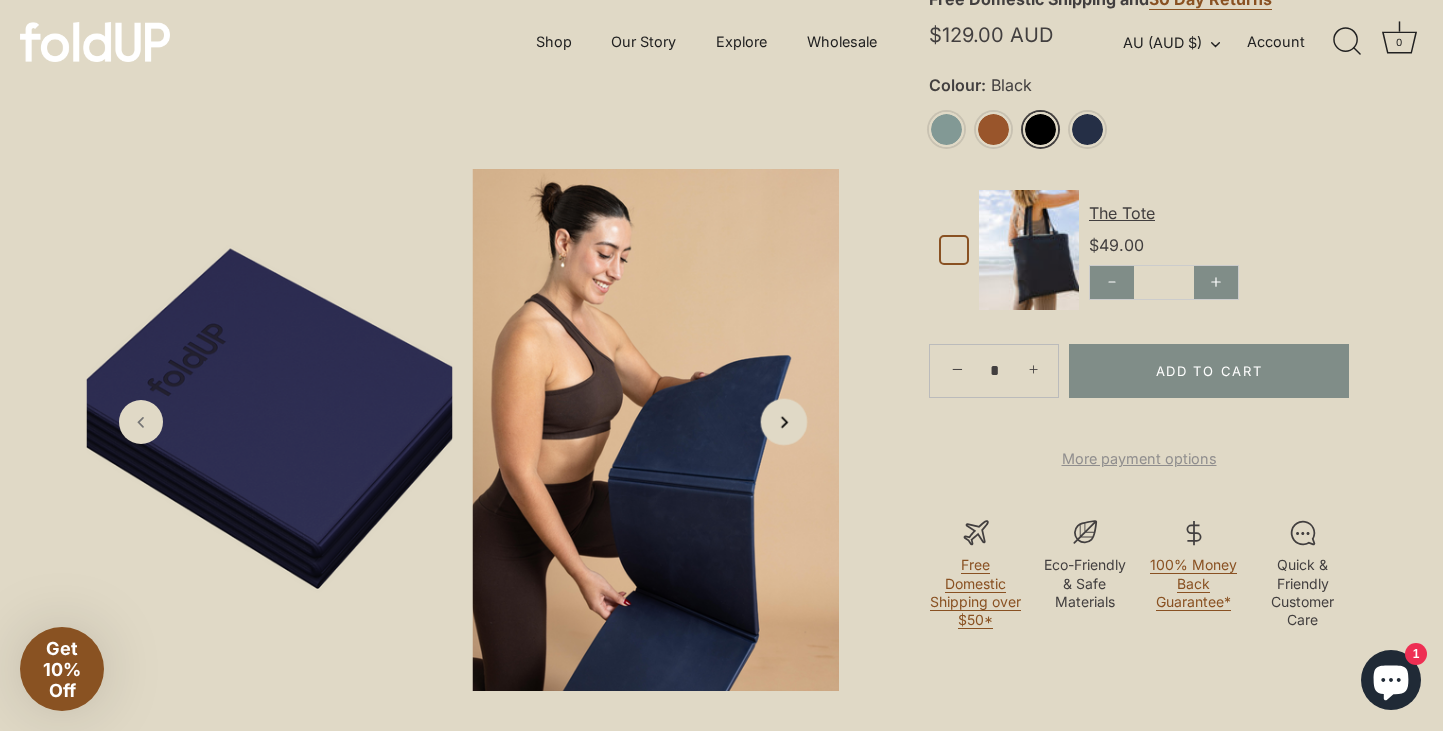 click 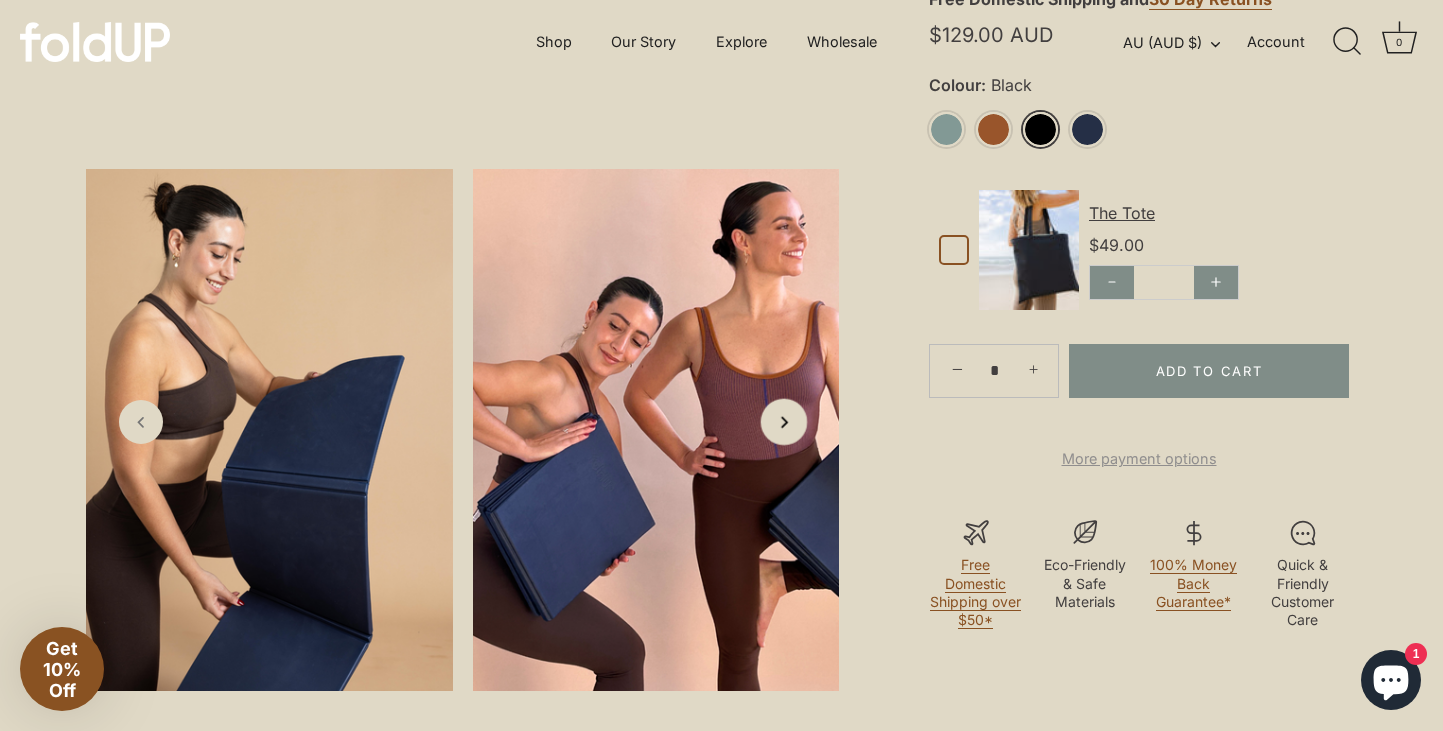 click 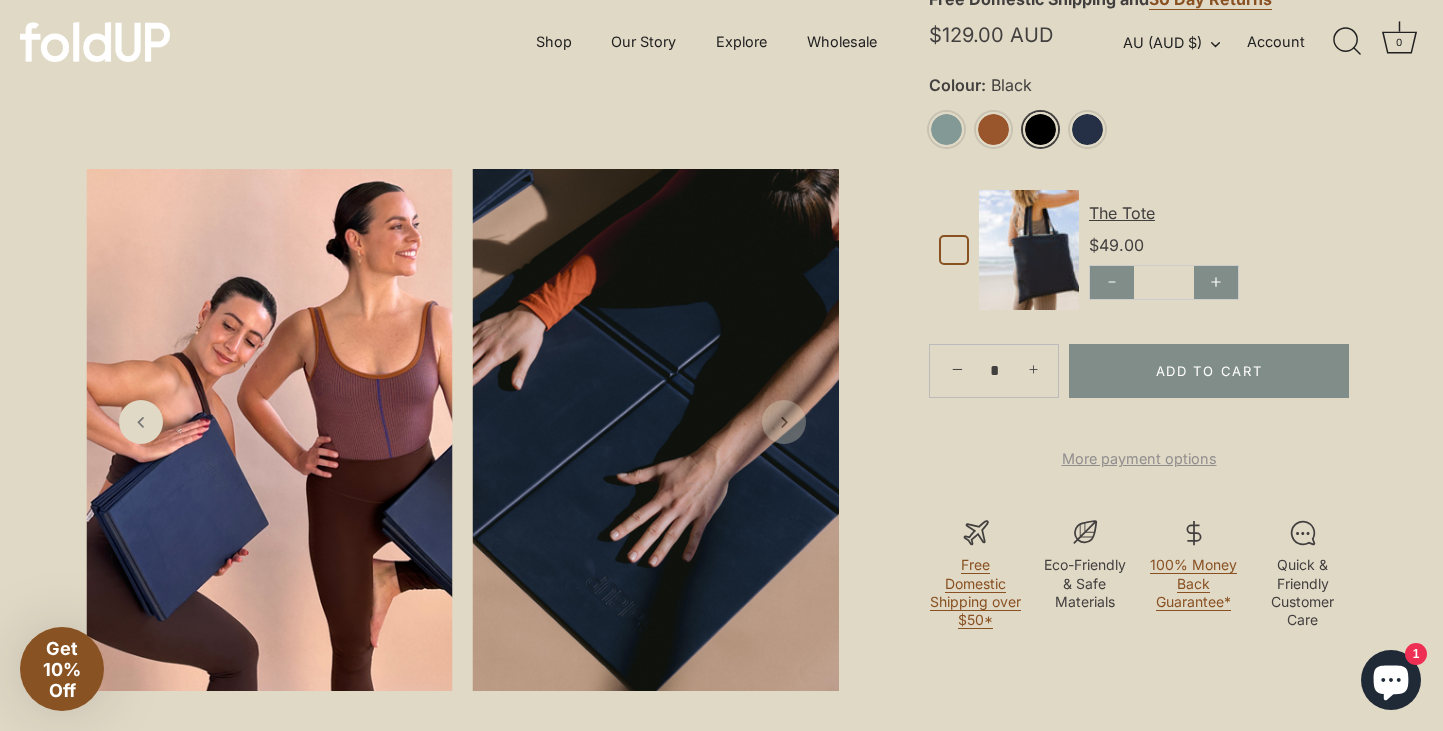 click 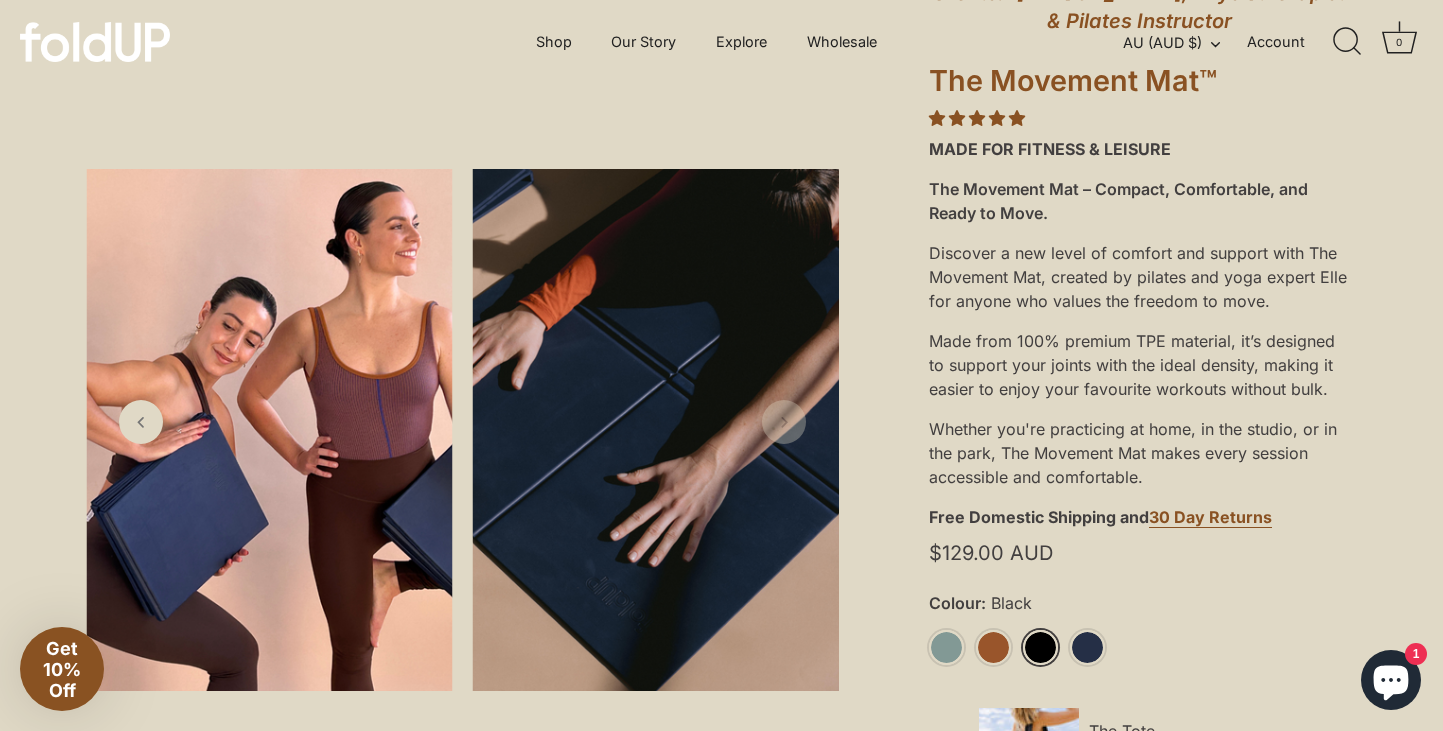 scroll, scrollTop: 798, scrollLeft: 4, axis: both 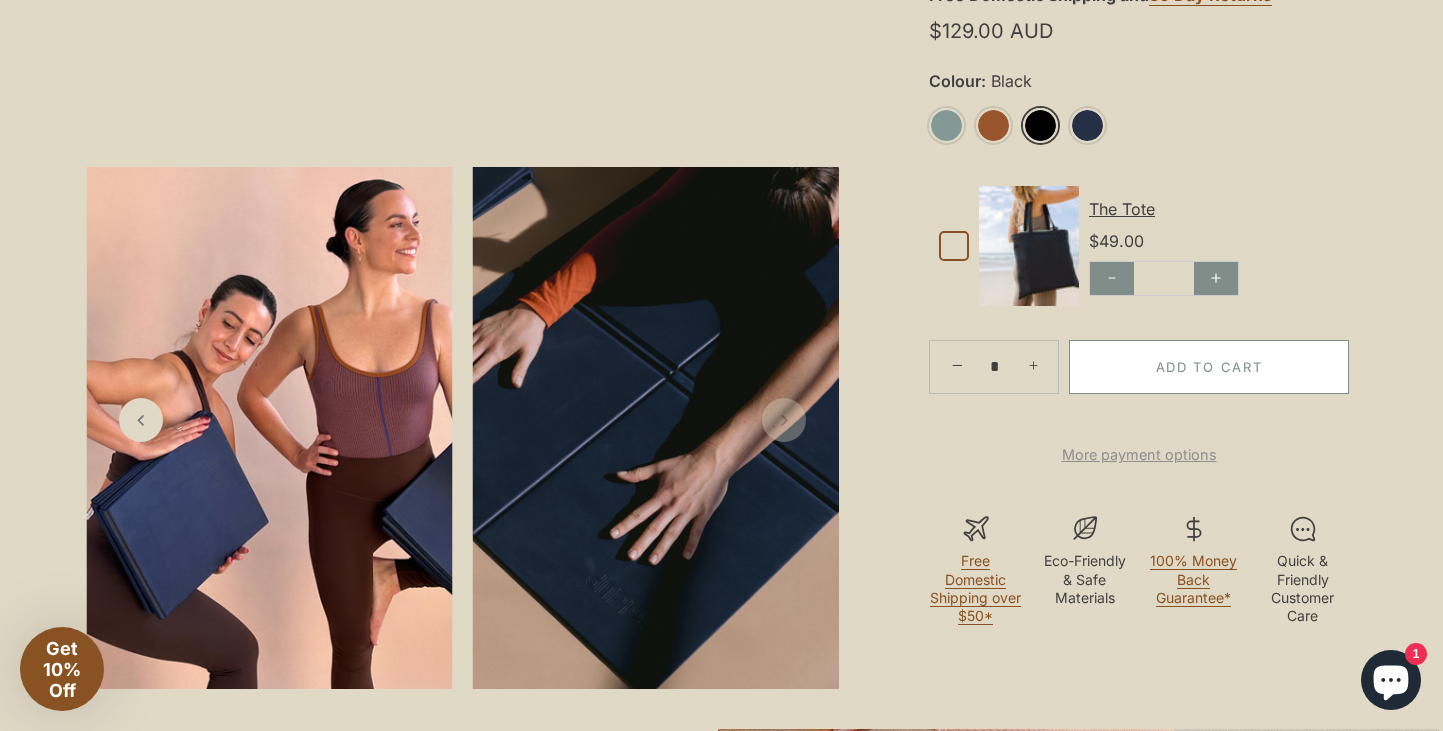 click on "Add to Cart" at bounding box center [1209, 367] 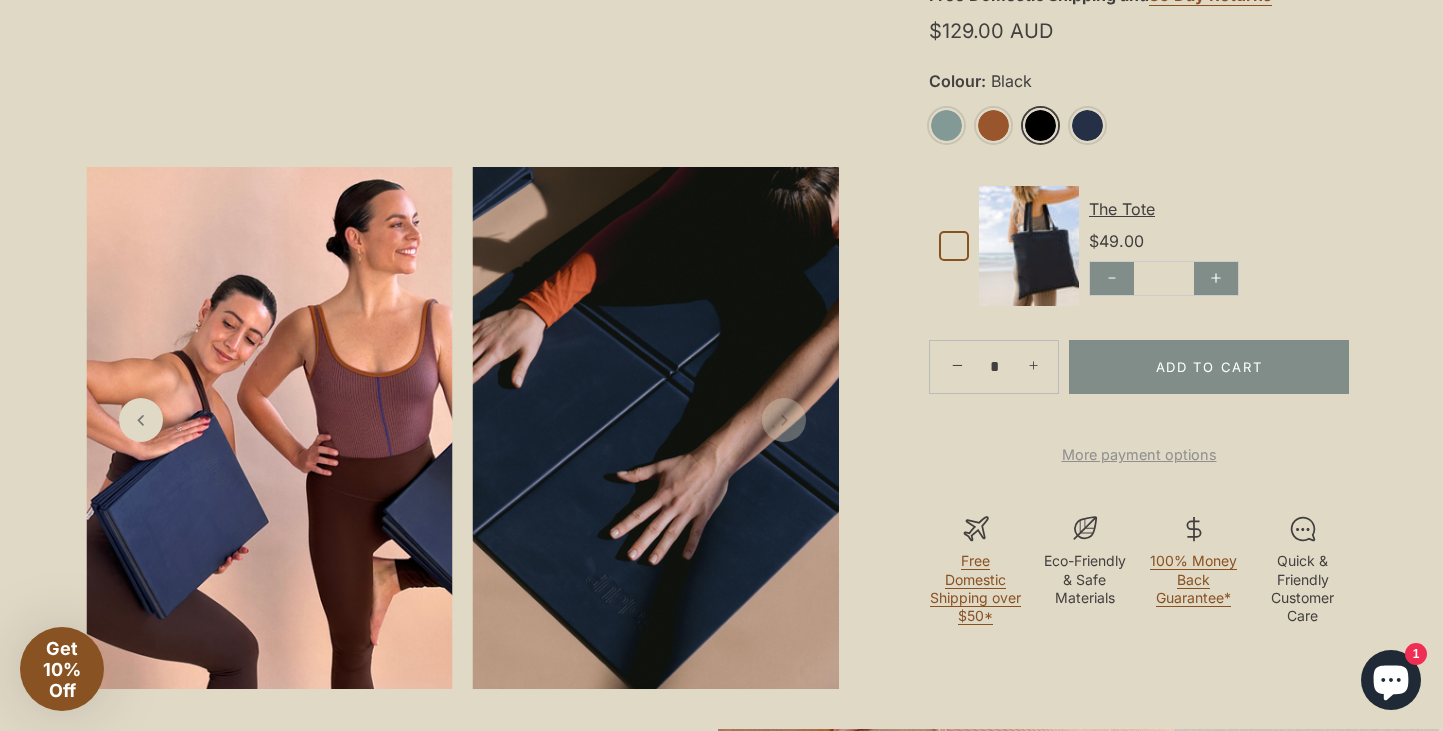 click at bounding box center [717, 6489] 